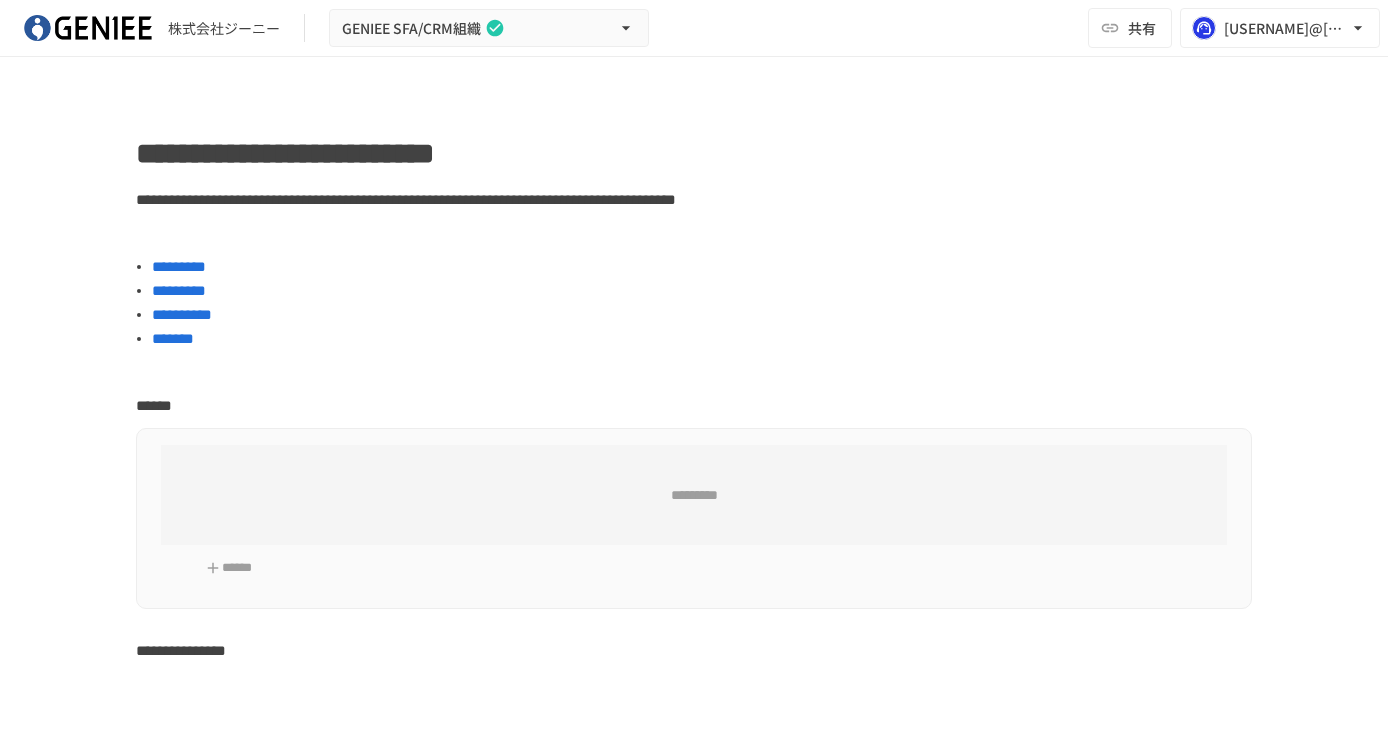 scroll, scrollTop: 0, scrollLeft: 0, axis: both 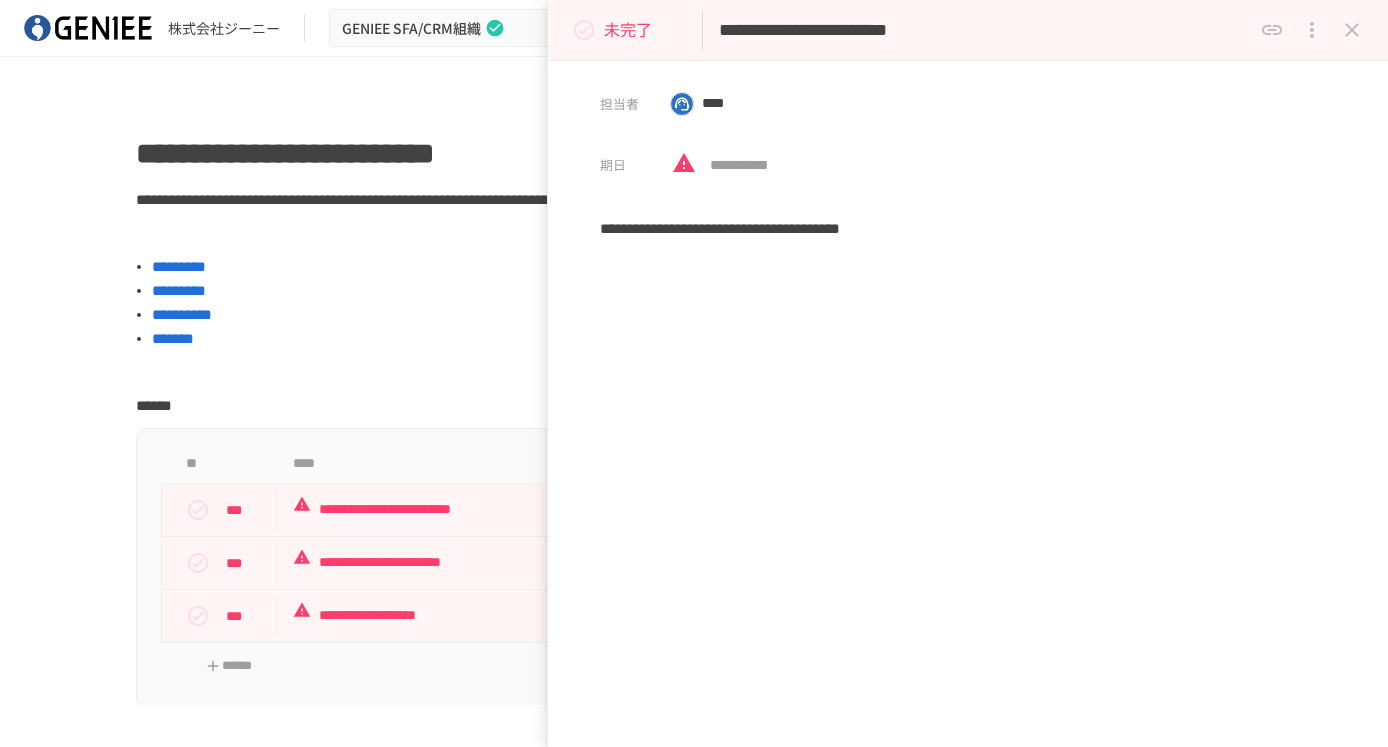 click at bounding box center (1352, 30) 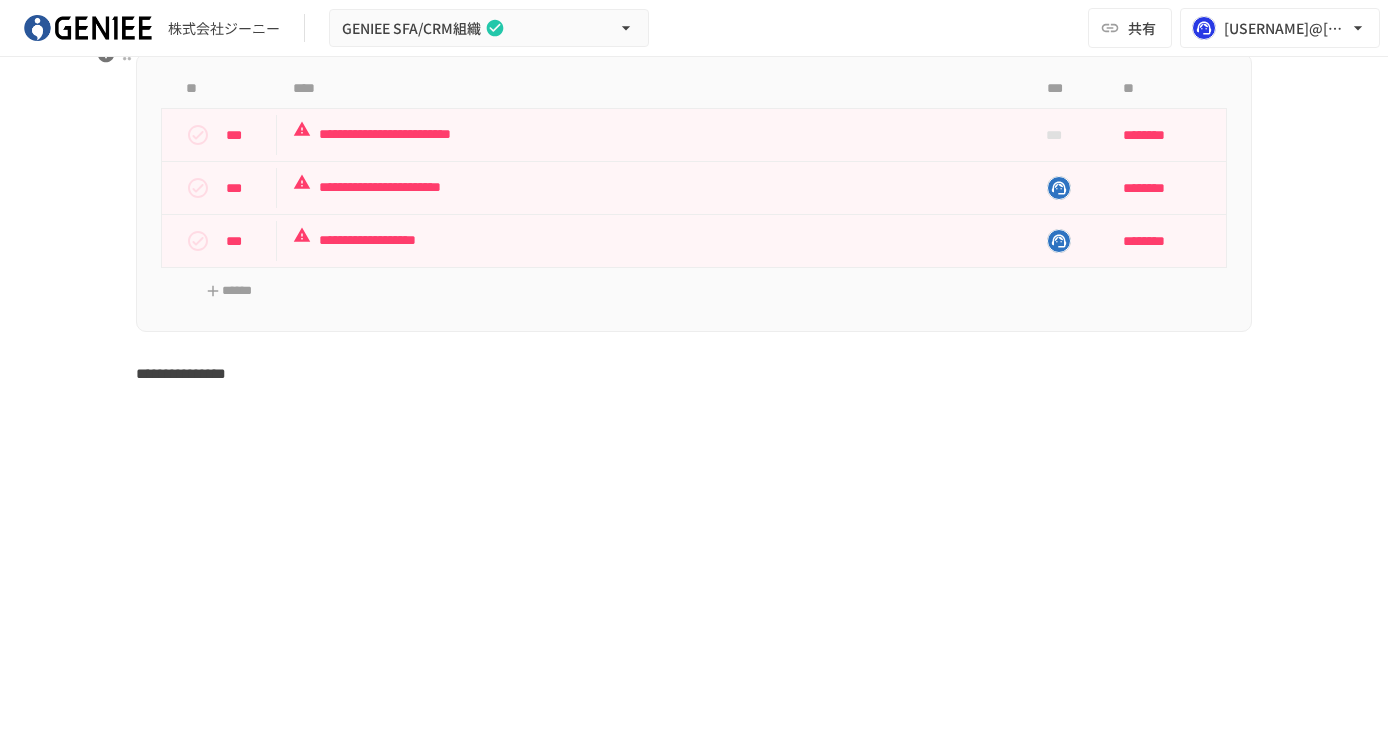 scroll, scrollTop: 0, scrollLeft: 0, axis: both 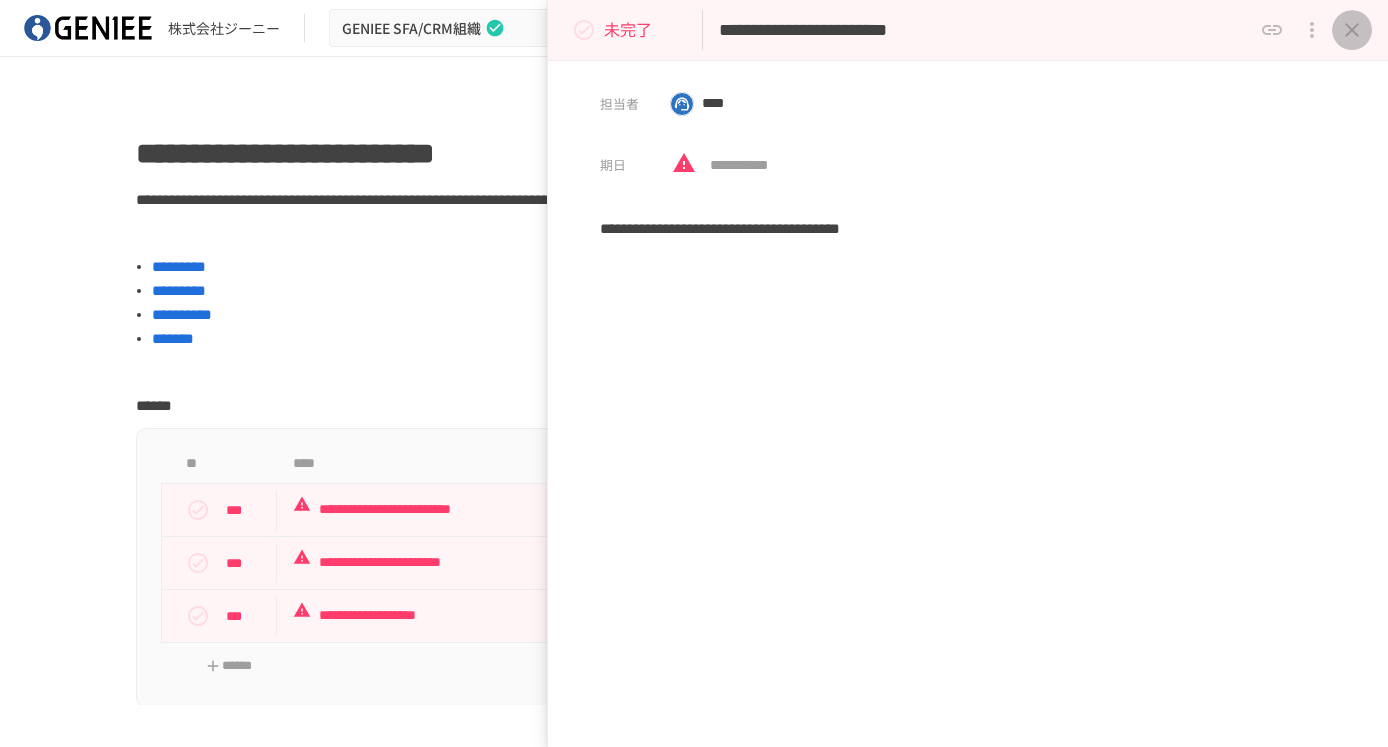 click at bounding box center [1352, 30] 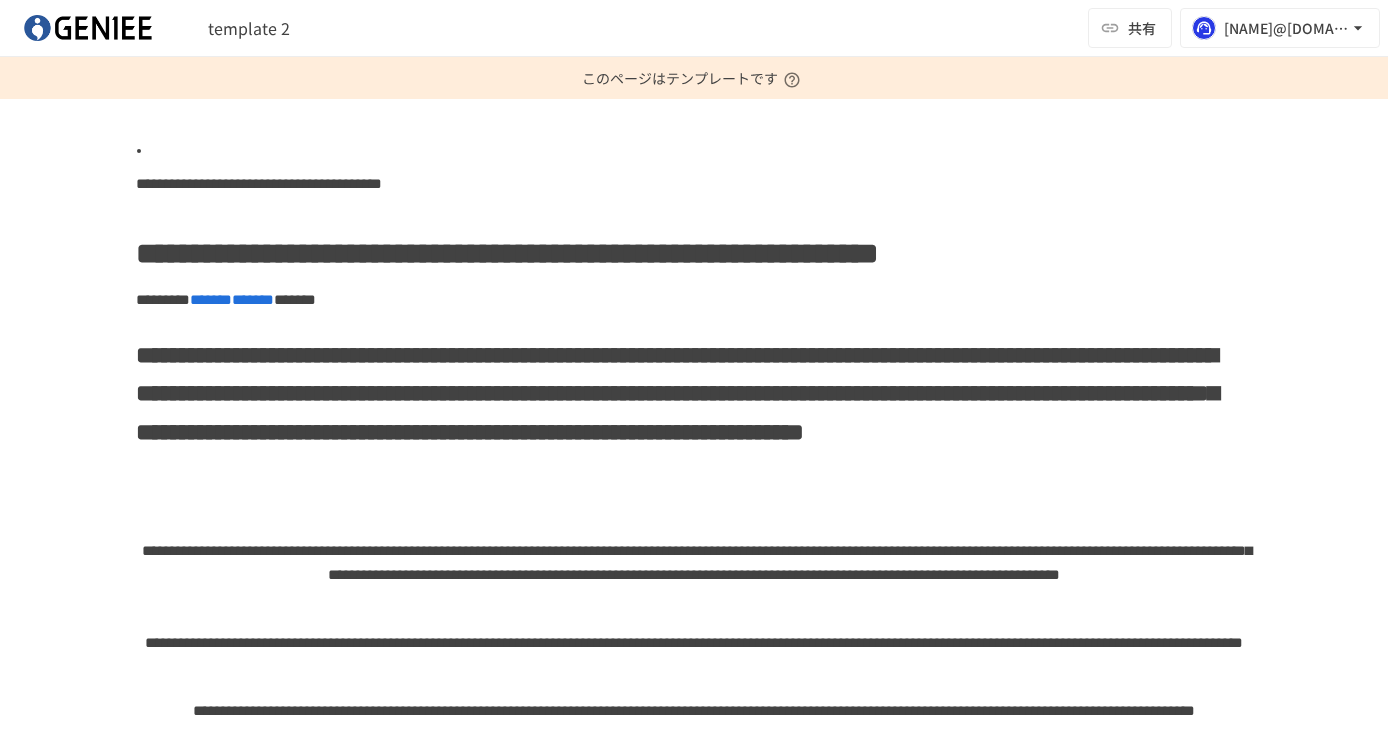 scroll, scrollTop: 0, scrollLeft: 0, axis: both 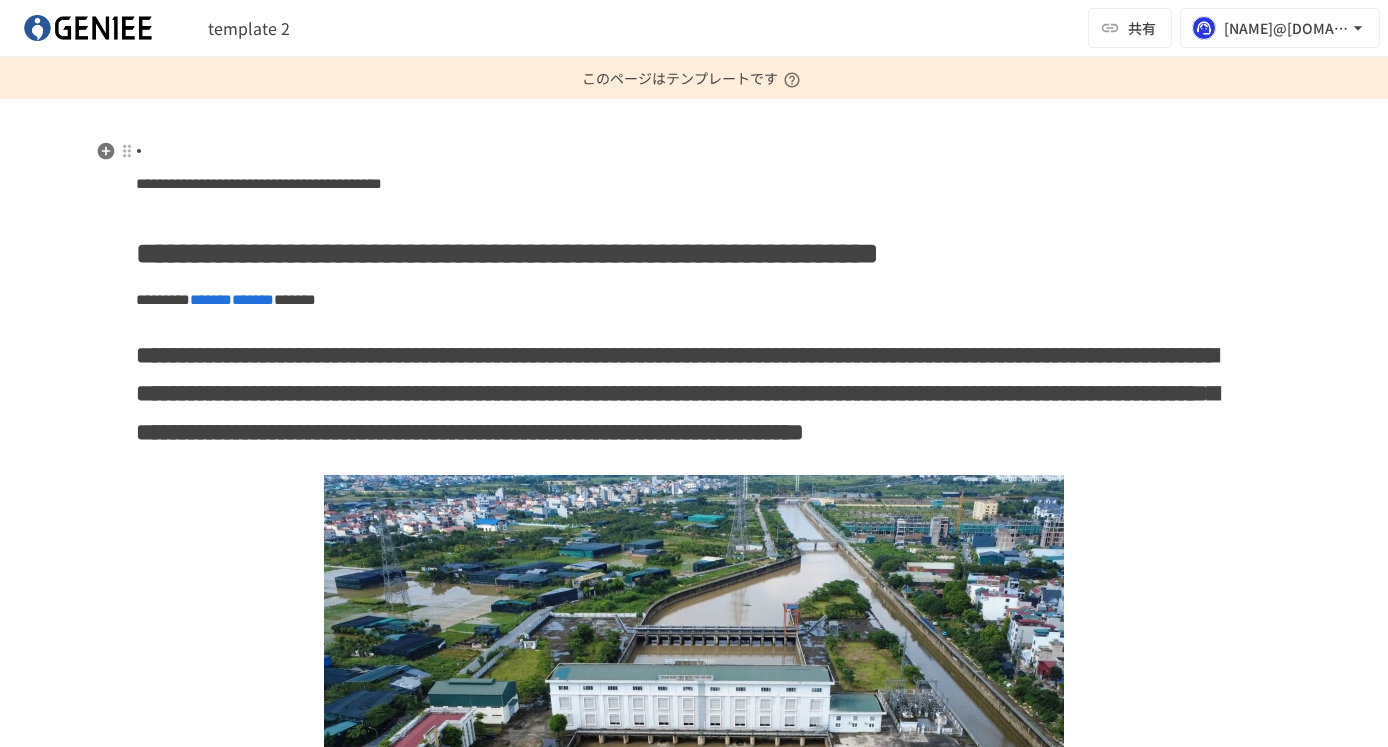 click at bounding box center [702, 151] 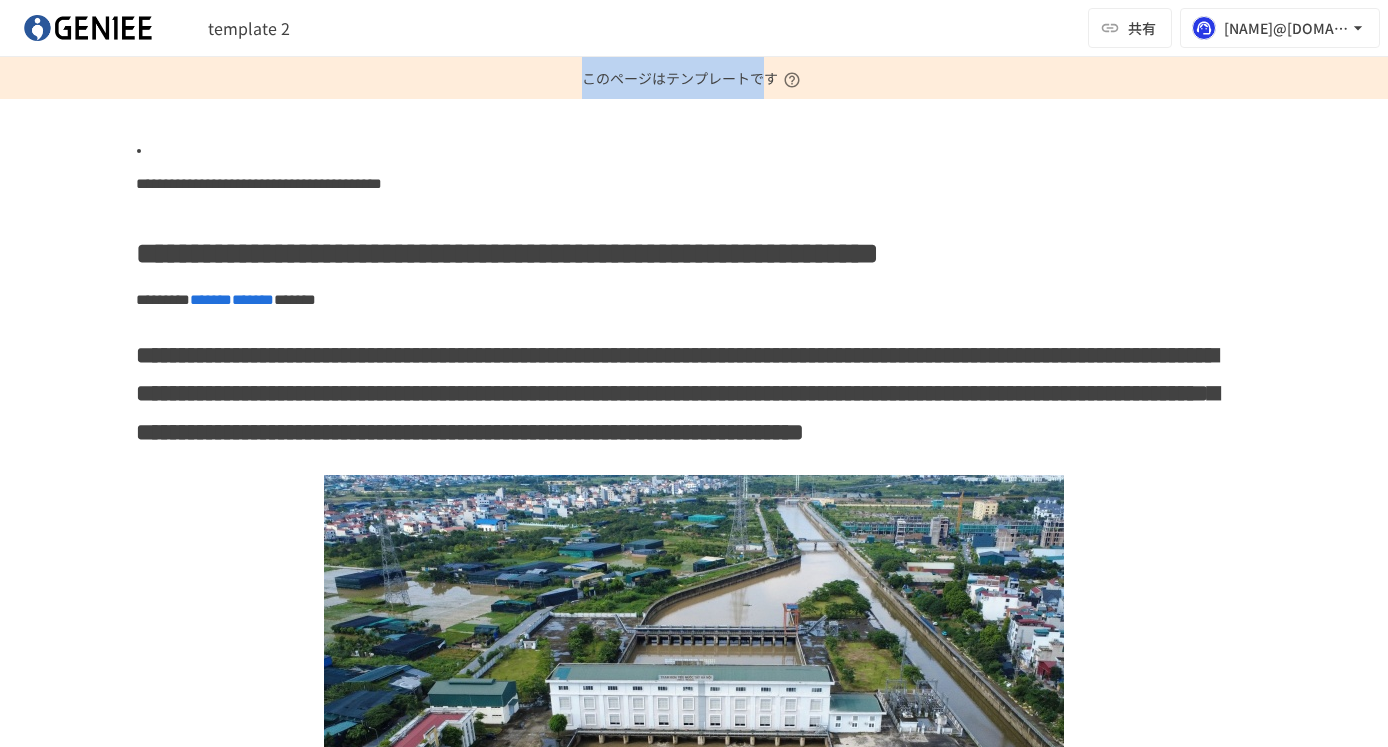 drag, startPoint x: 550, startPoint y: 72, endPoint x: 764, endPoint y: 79, distance: 214.11446 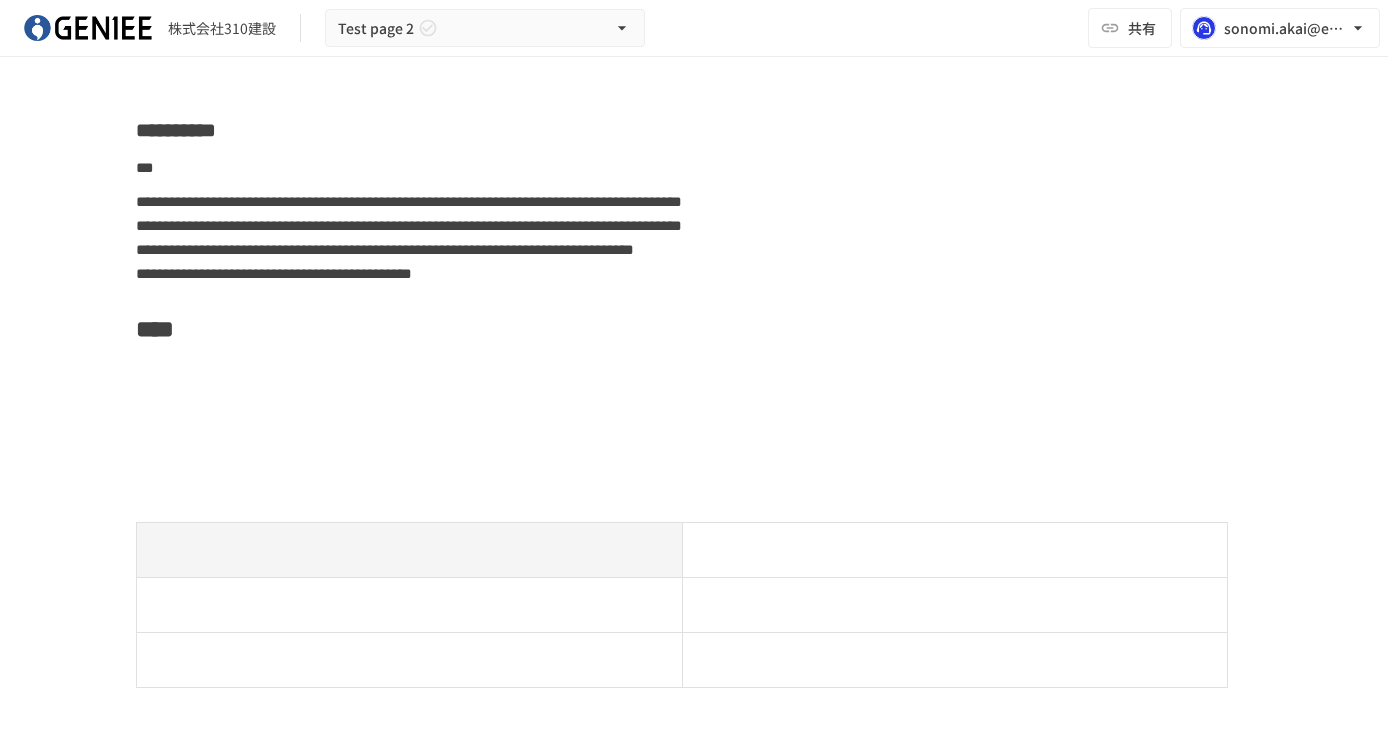 scroll, scrollTop: 0, scrollLeft: 0, axis: both 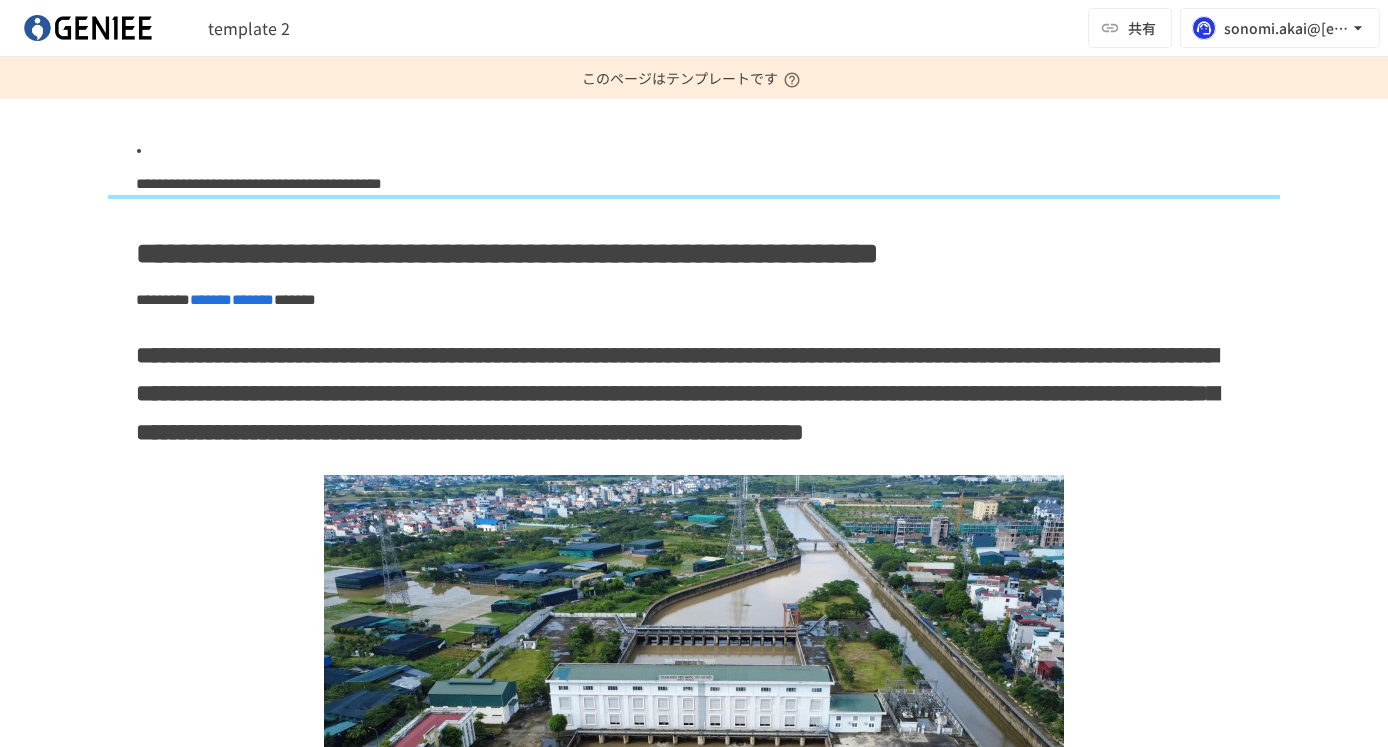 drag, startPoint x: 71, startPoint y: 29, endPoint x: 793, endPoint y: 4, distance: 722.4327 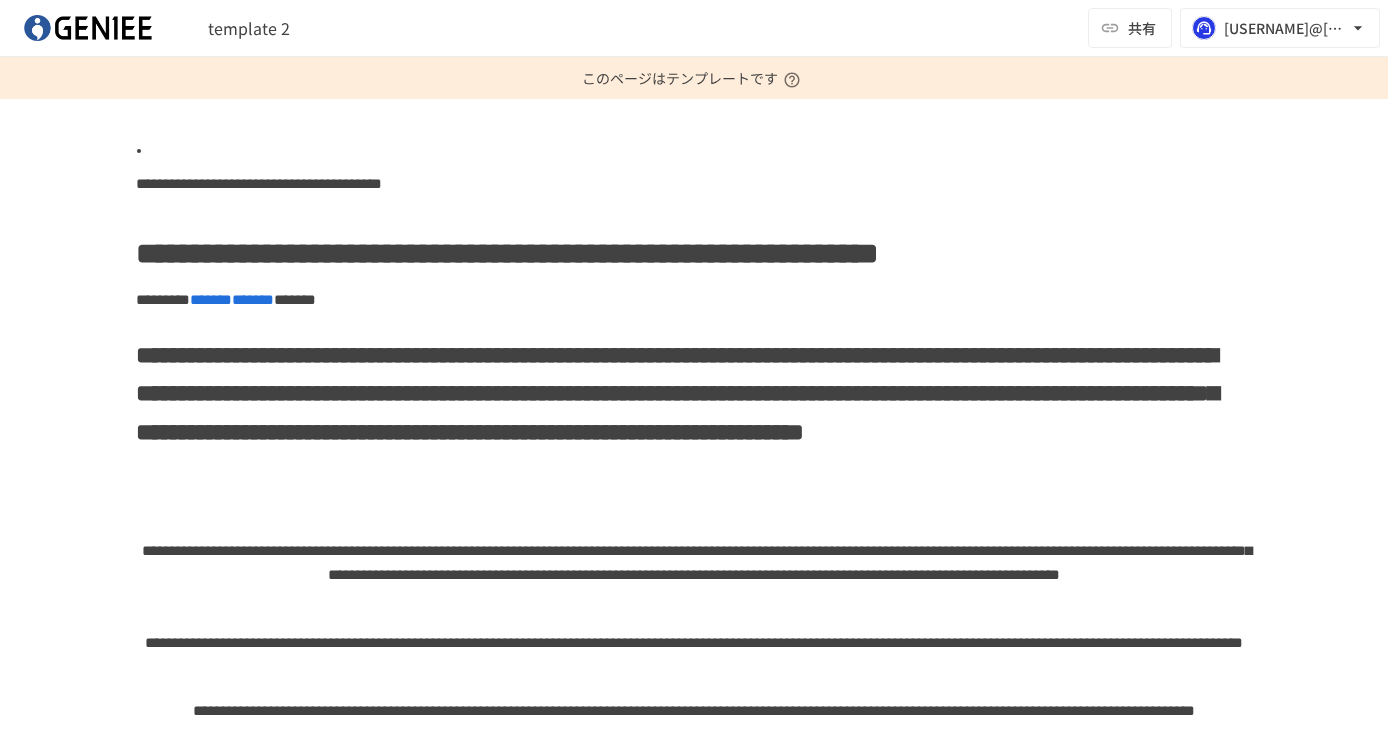 scroll, scrollTop: 0, scrollLeft: 0, axis: both 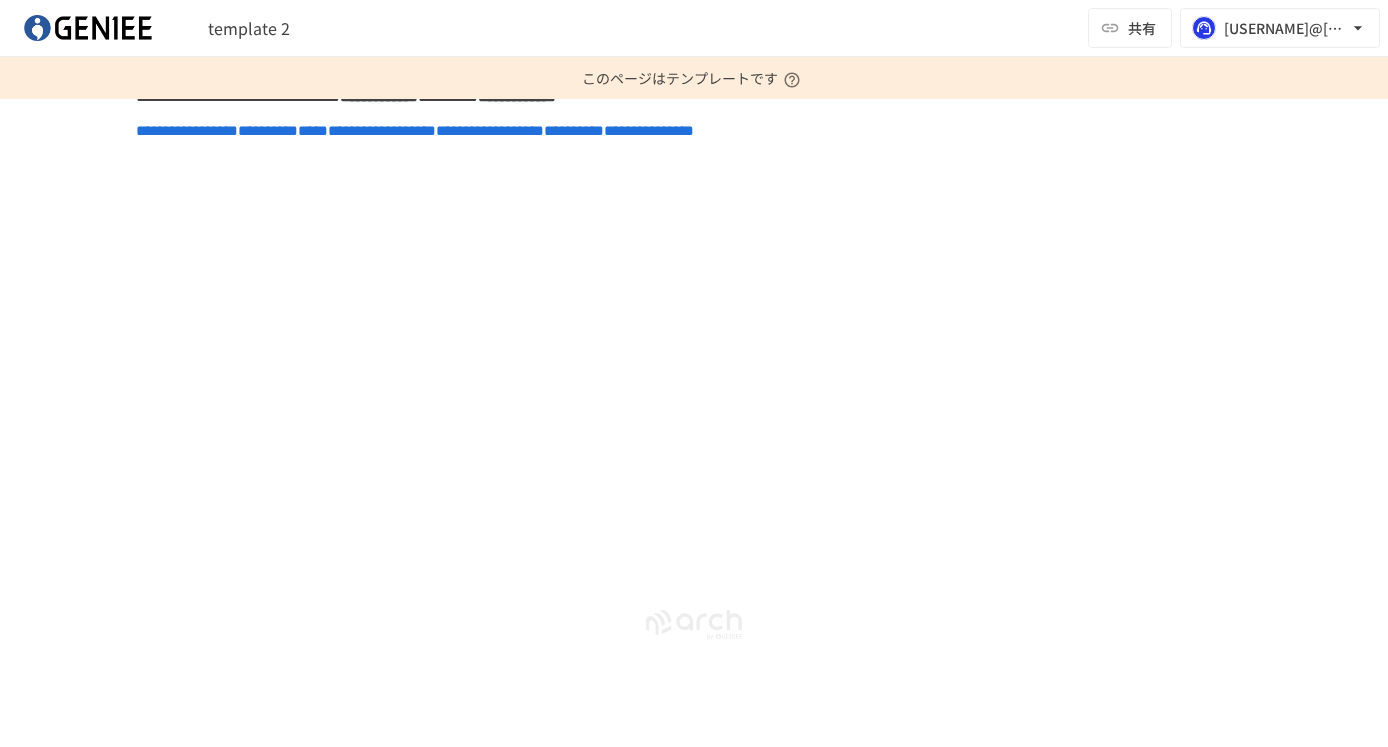 click on "**********" at bounding box center [694, -2357] 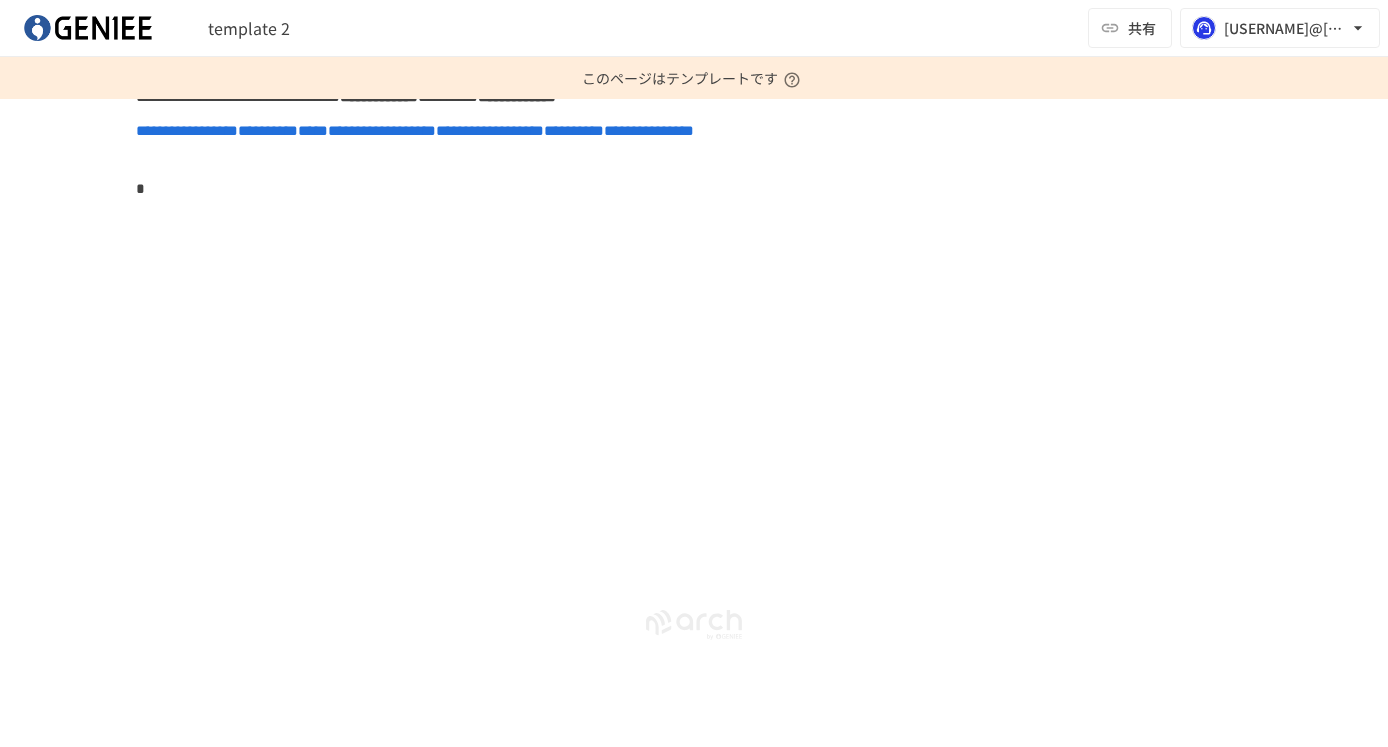type 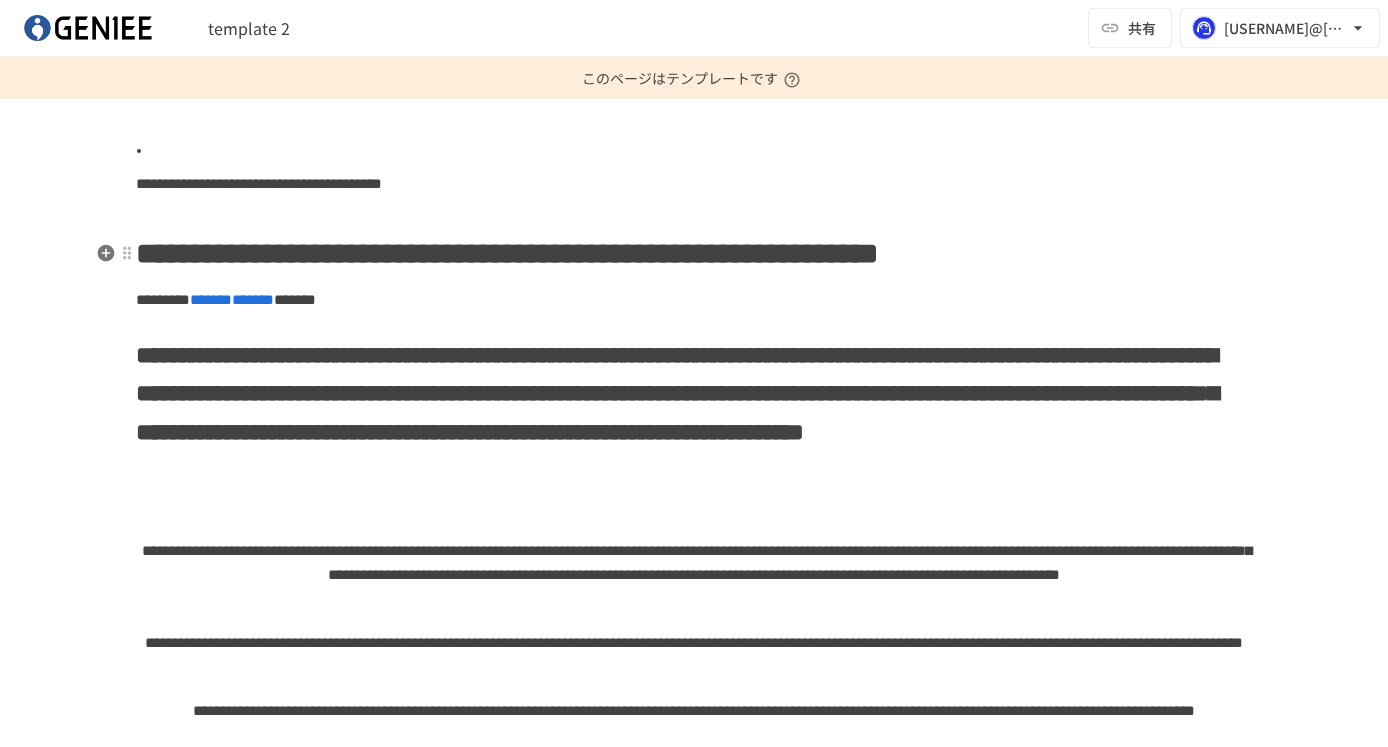 scroll, scrollTop: 0, scrollLeft: 0, axis: both 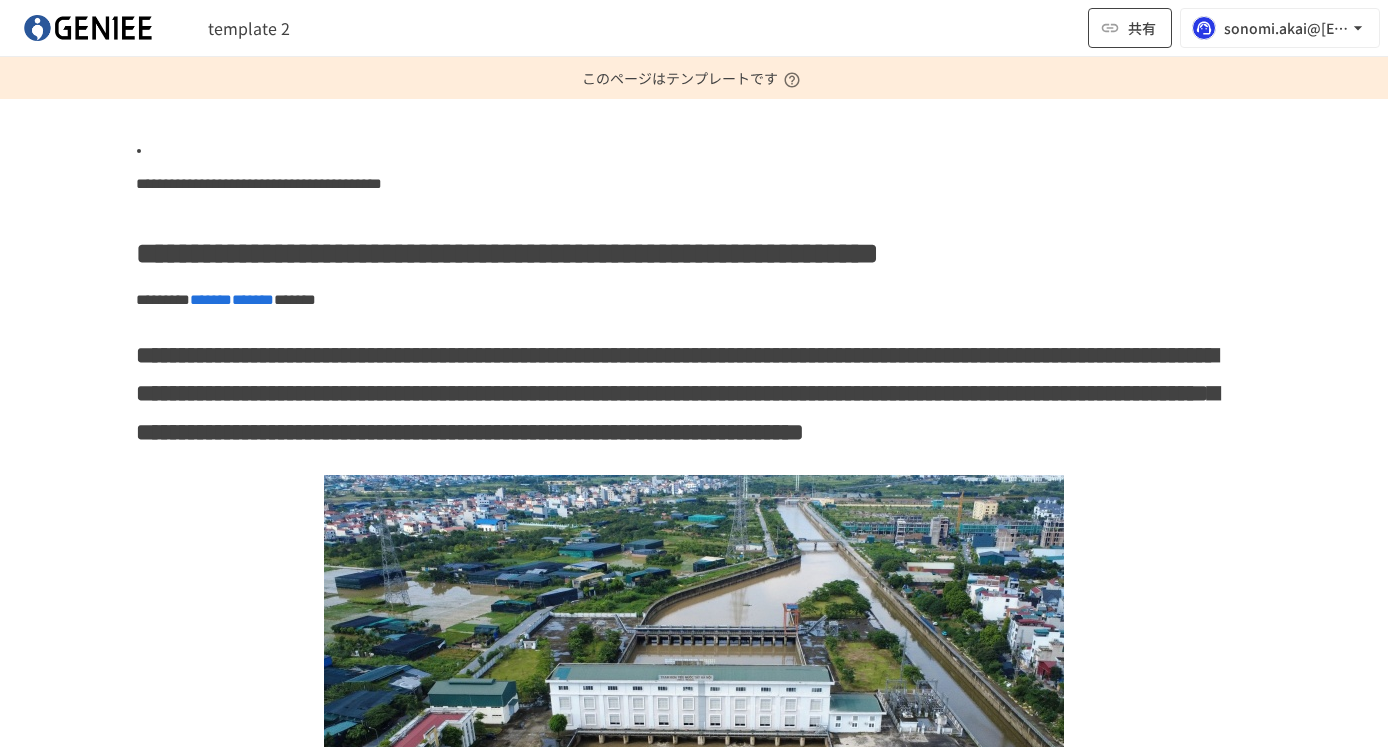 click on "共有" at bounding box center [1130, 28] 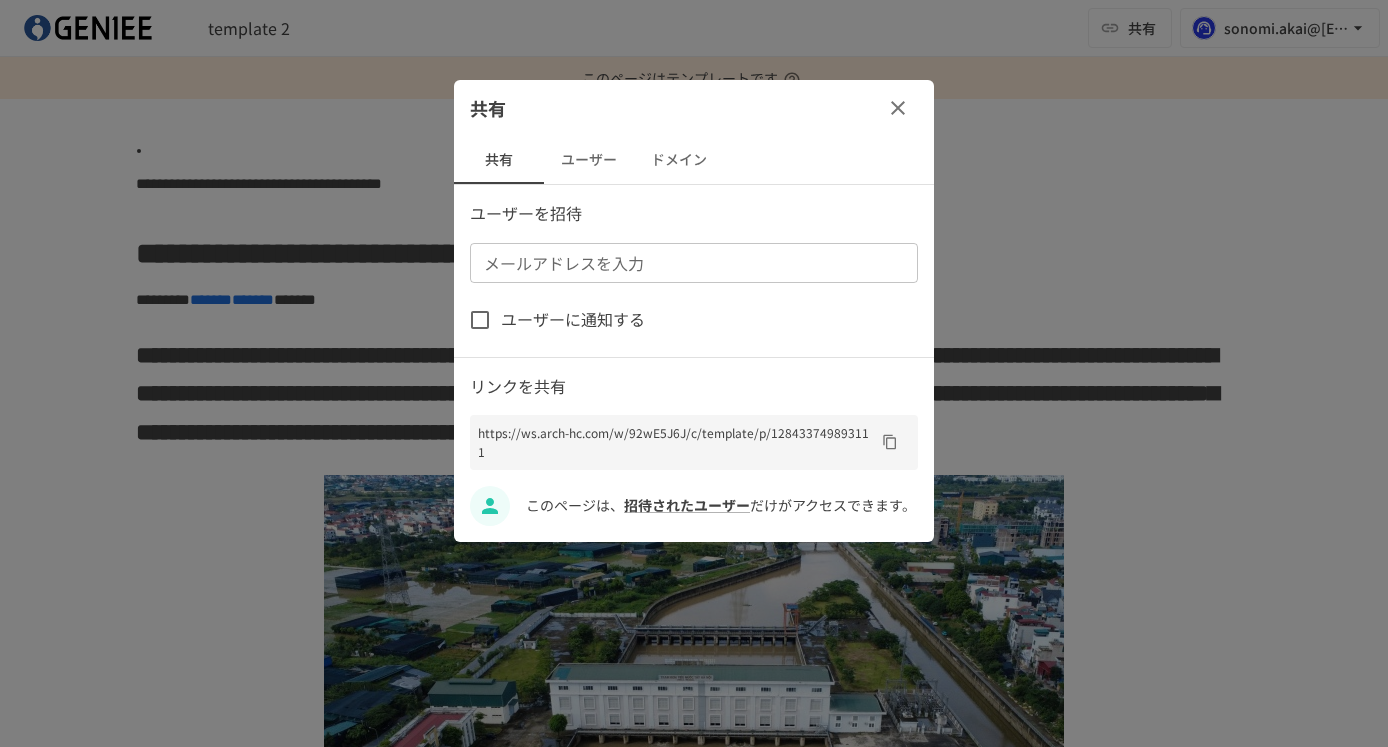 click on "ユーザー" at bounding box center (589, 160) 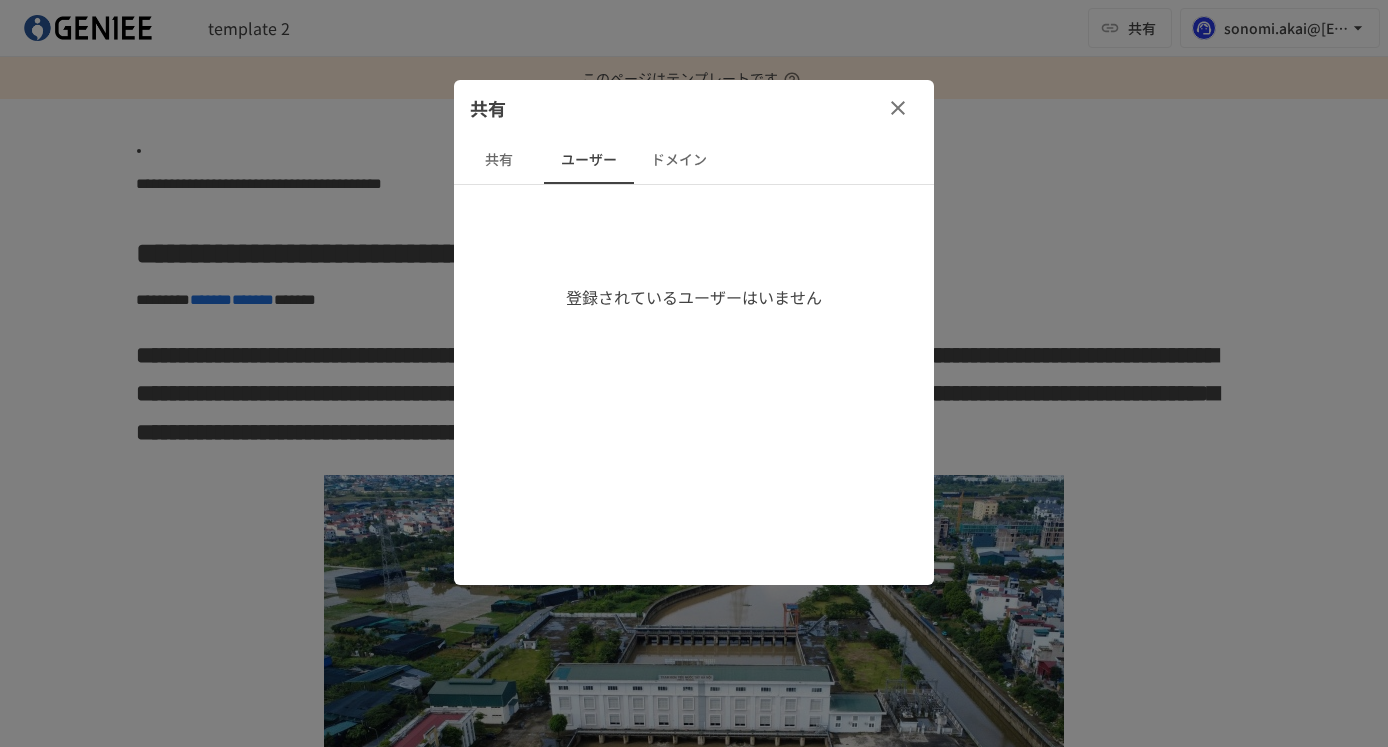 click on "ドメイン" at bounding box center (679, 160) 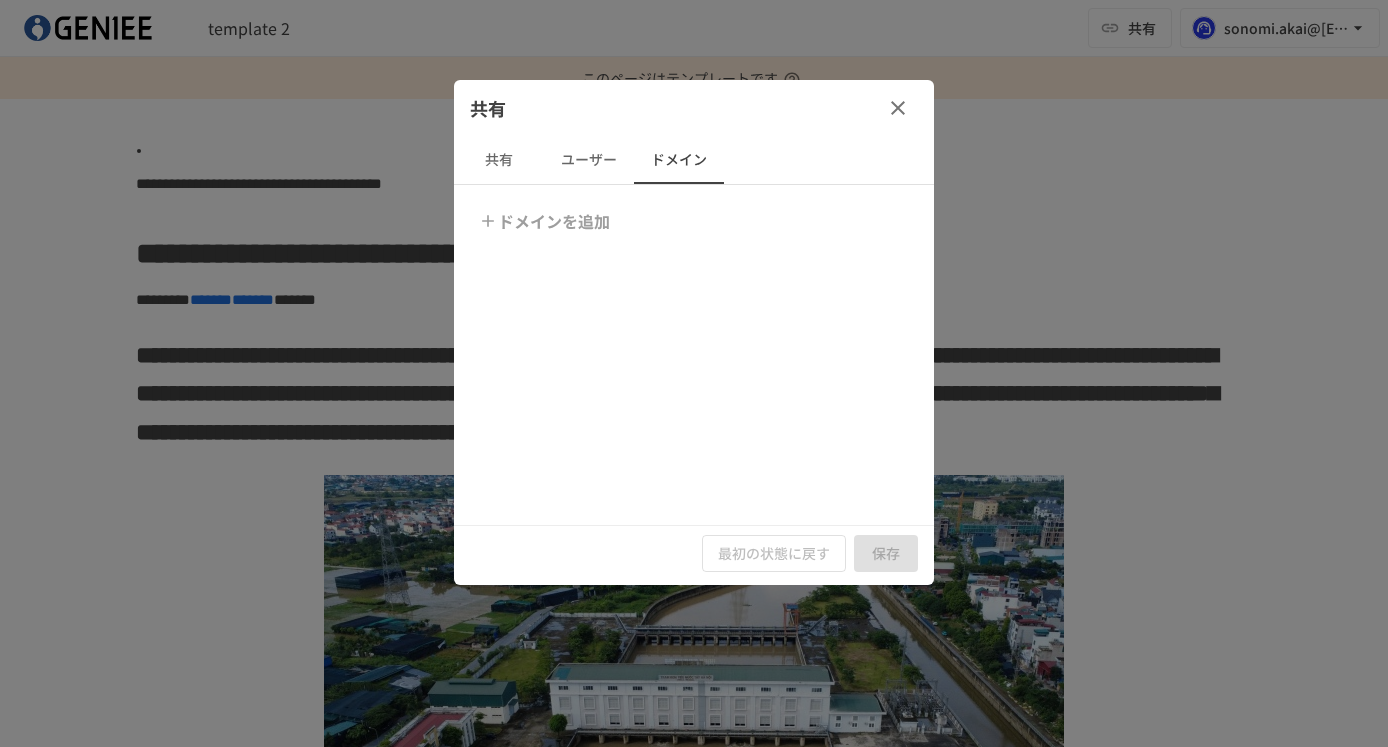 click 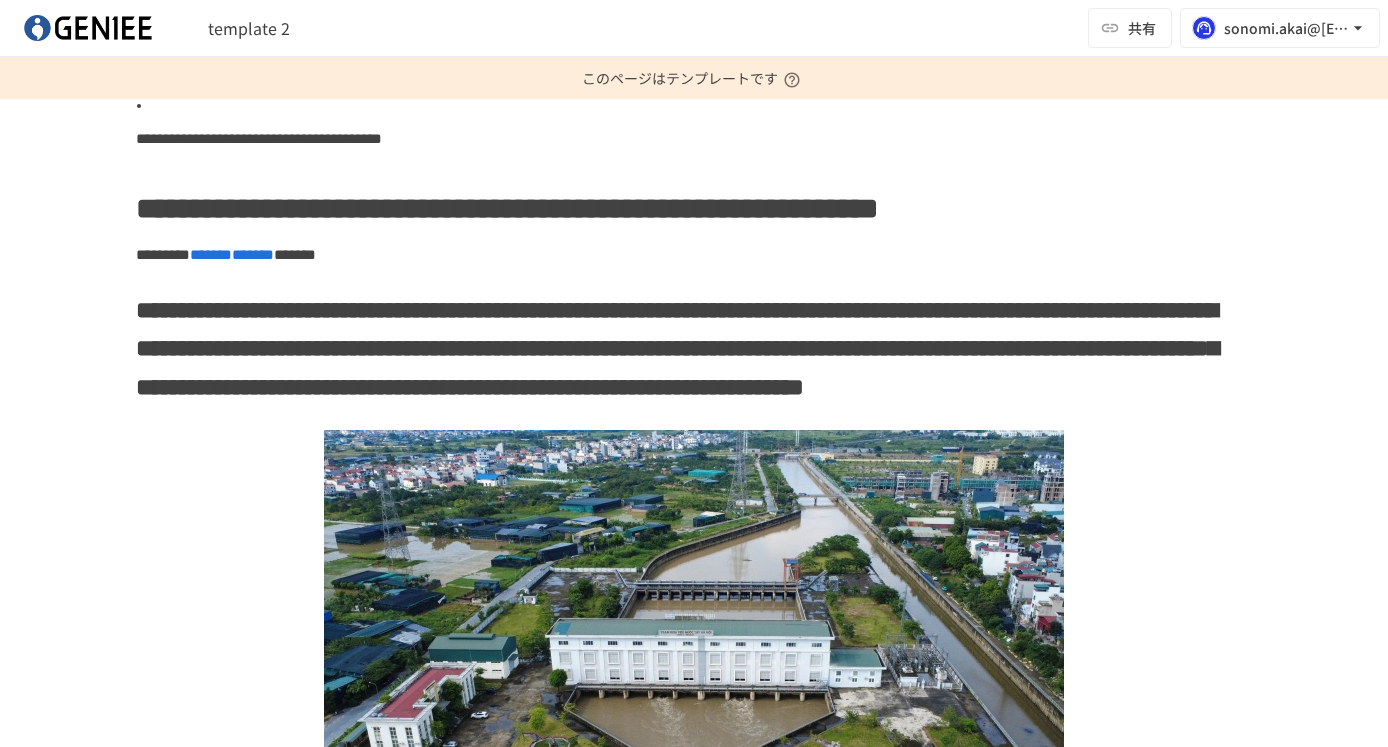 scroll, scrollTop: 47, scrollLeft: 0, axis: vertical 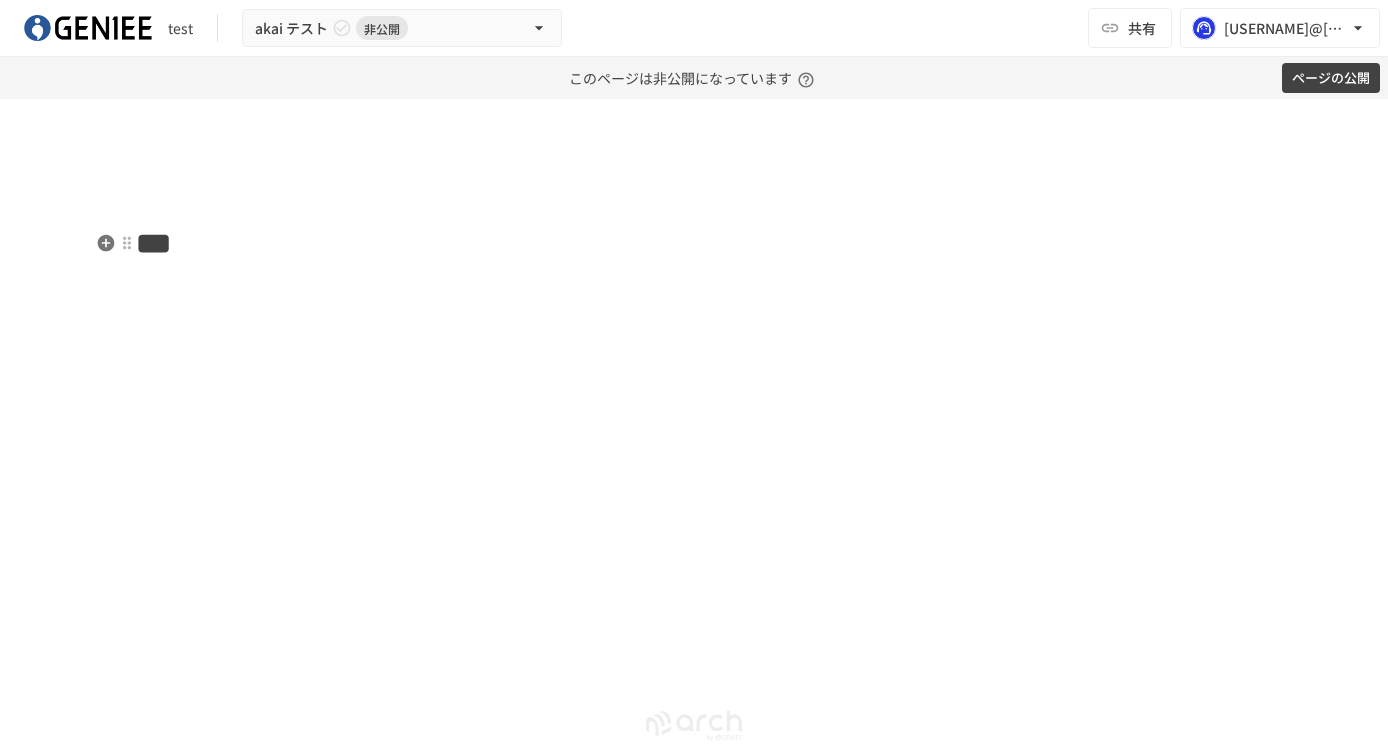 click on "***" at bounding box center [694, 244] 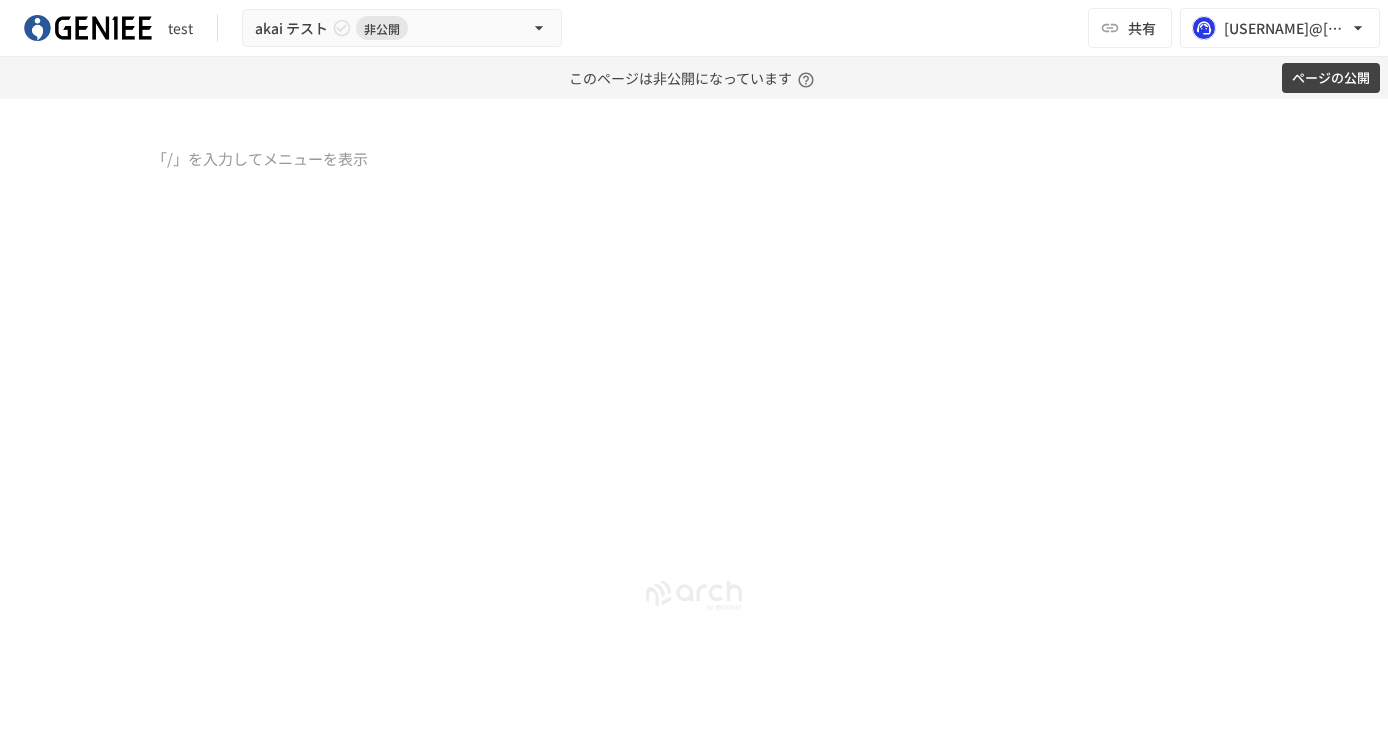 click at bounding box center (694, 314) 